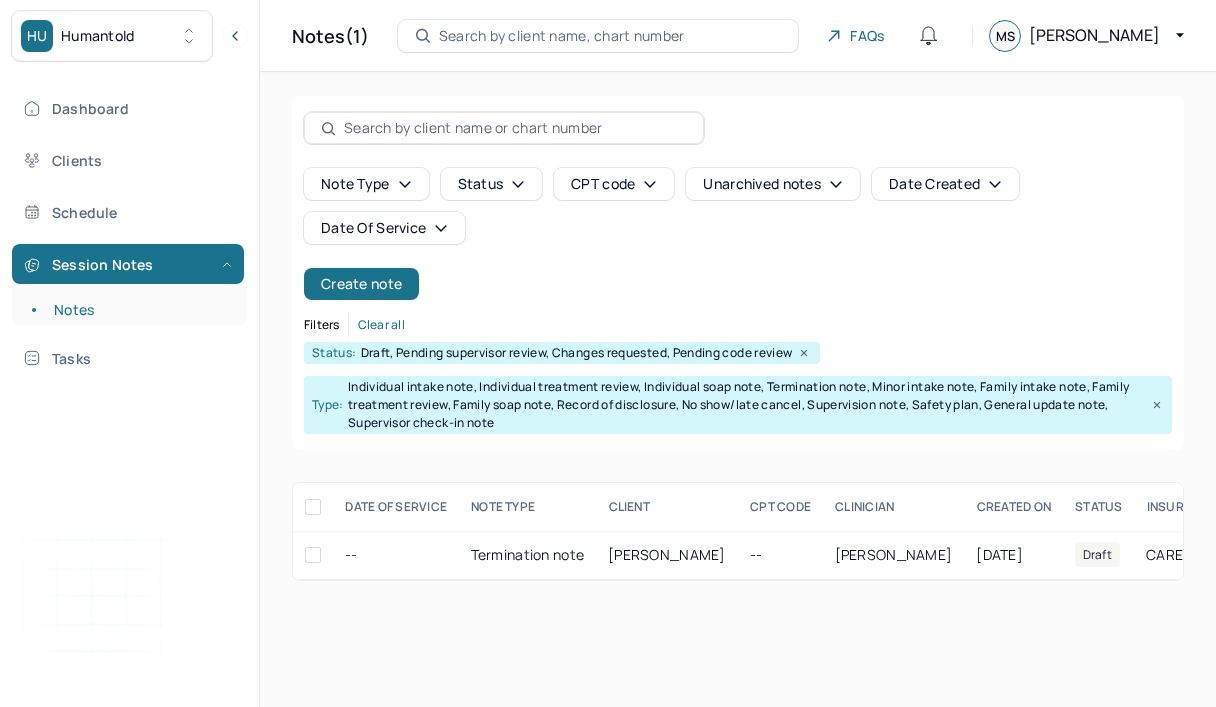scroll, scrollTop: 0, scrollLeft: 0, axis: both 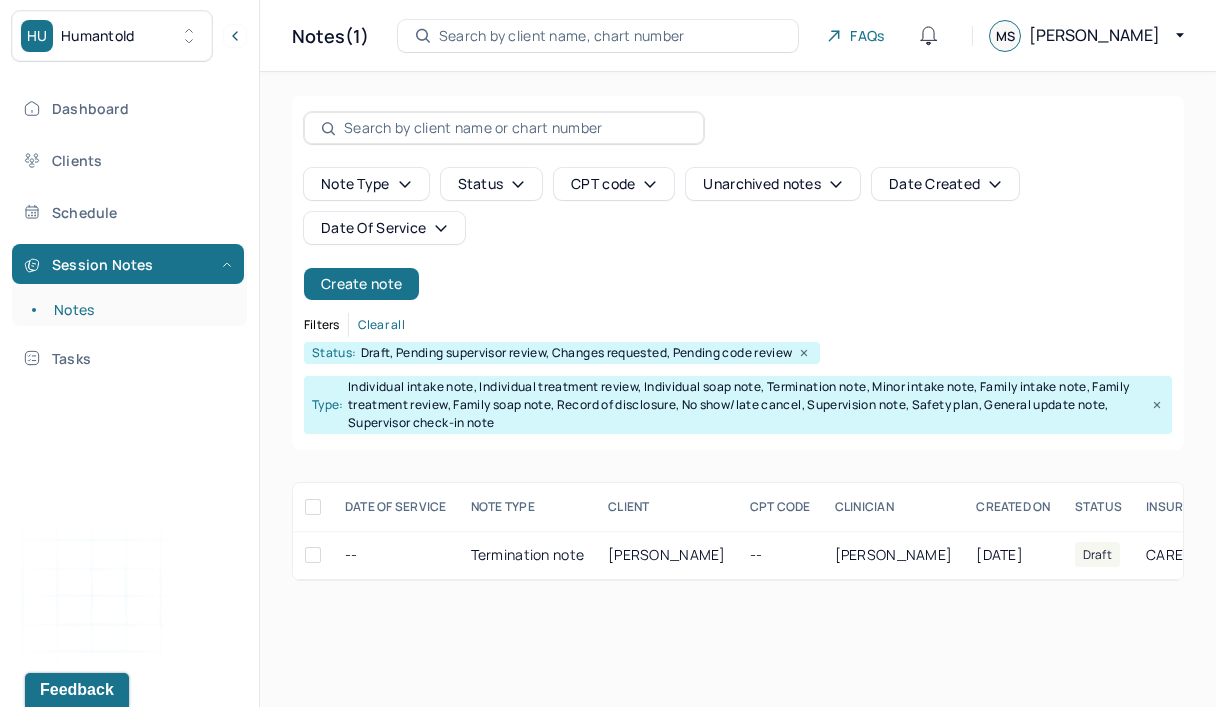click on "Create note" at bounding box center (361, 284) 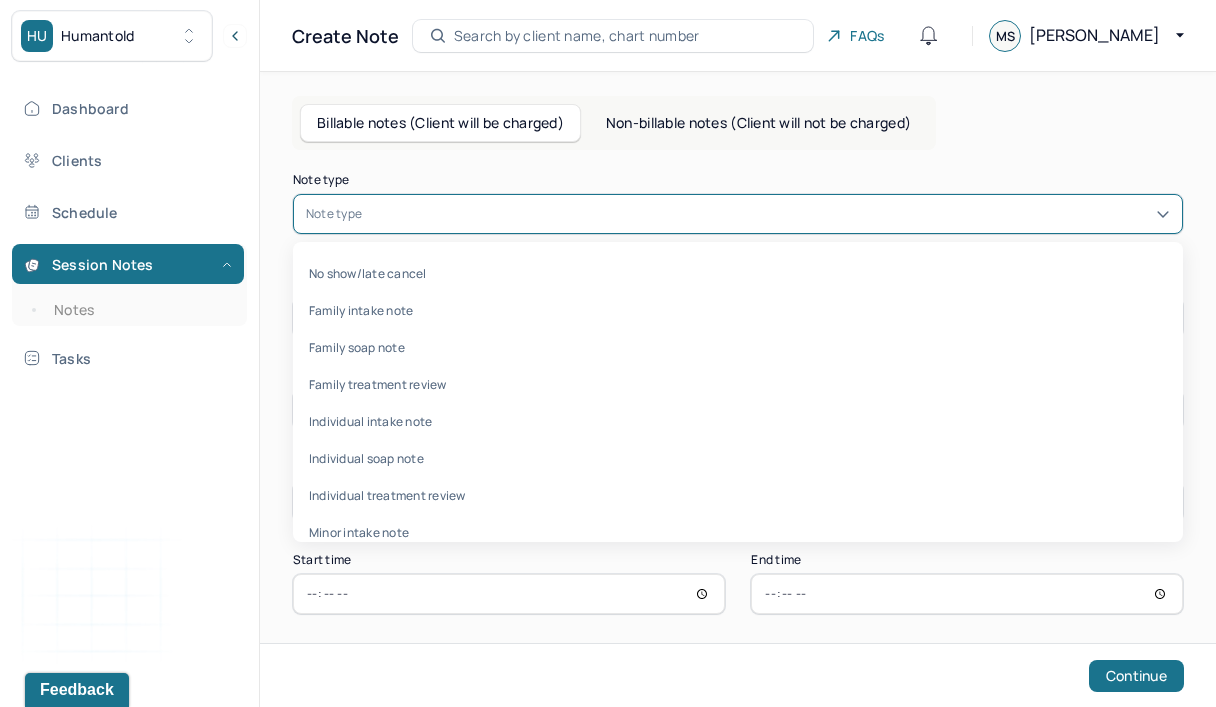 click at bounding box center [369, 214] 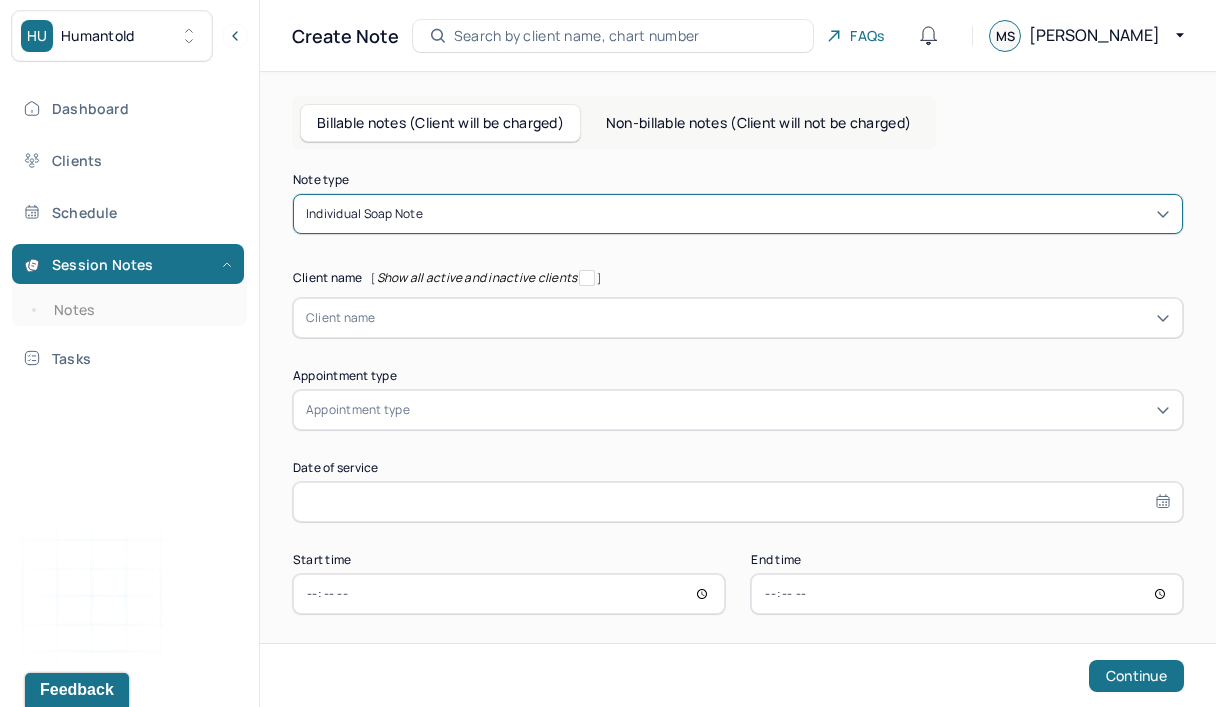 click on "Client name" at bounding box center (738, 318) 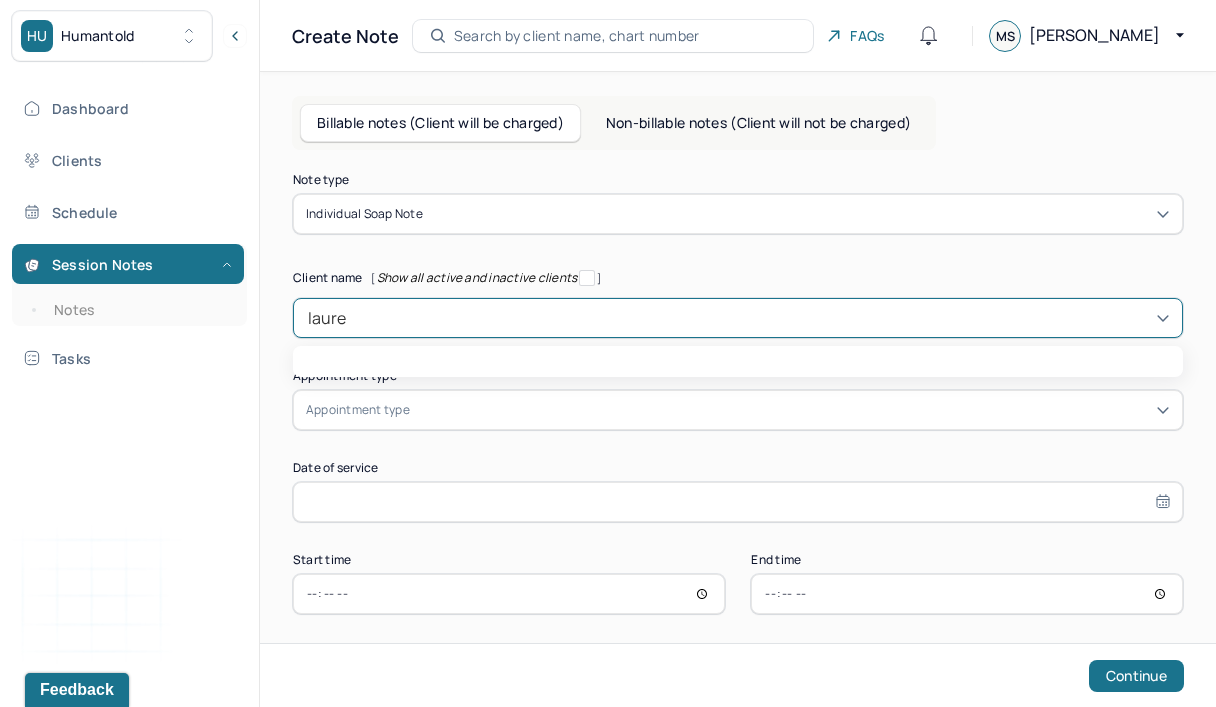 type on "lauren" 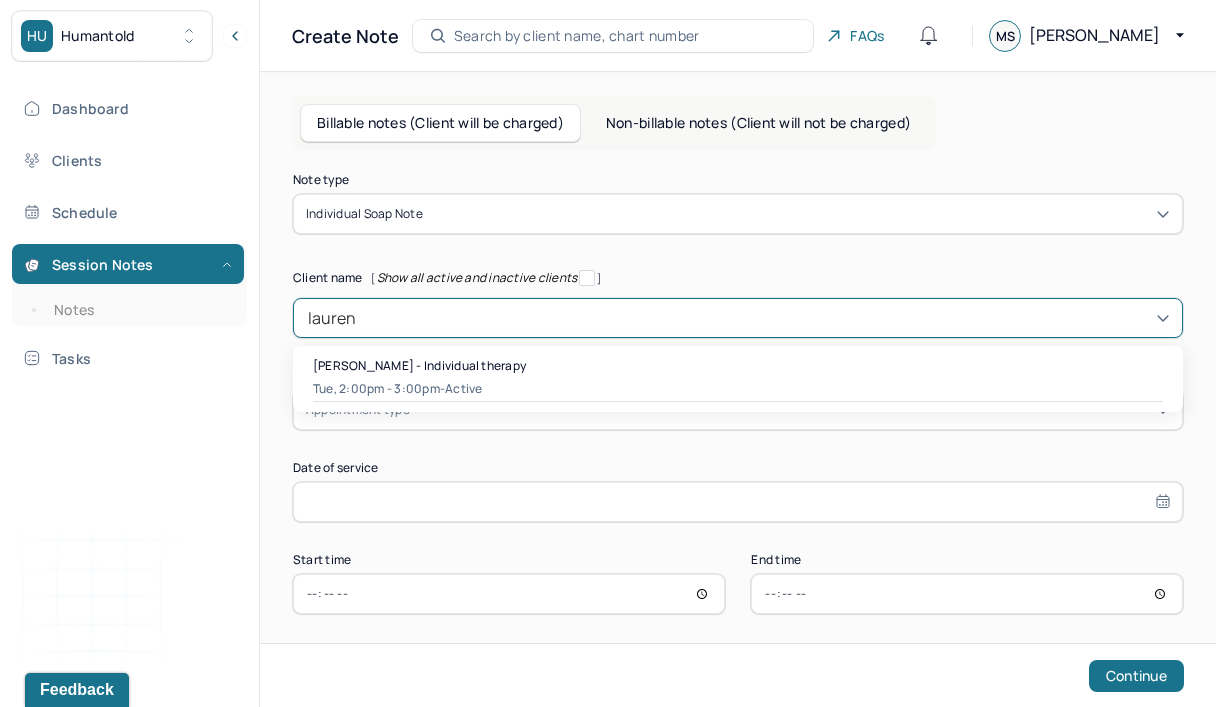 click on "[PERSON_NAME] - Individual therapy" at bounding box center [419, 365] 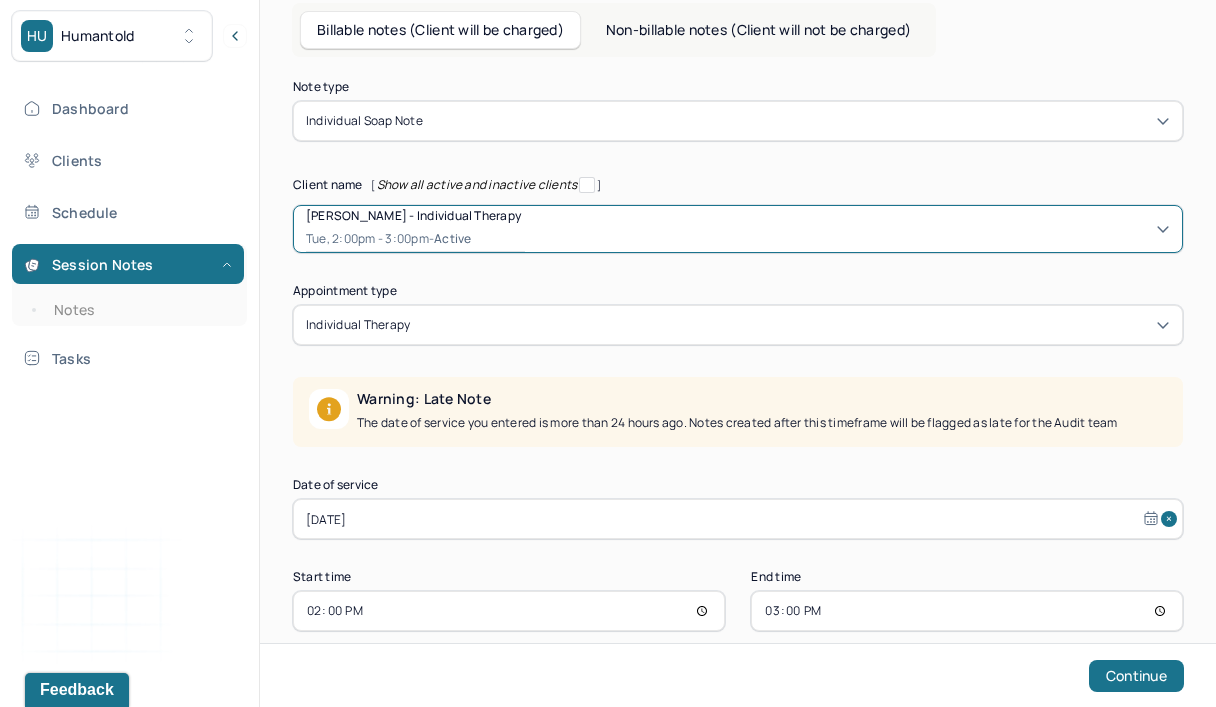 scroll, scrollTop: 122, scrollLeft: 0, axis: vertical 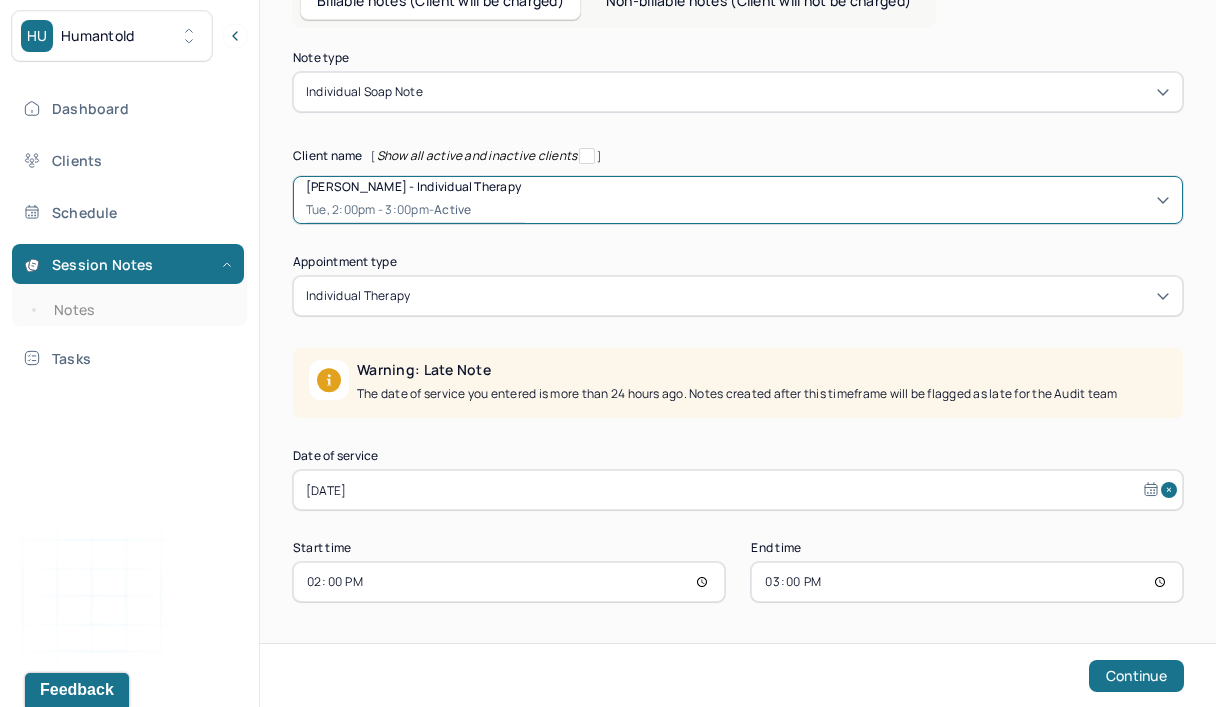 drag, startPoint x: 0, startPoint y: 0, endPoint x: 374, endPoint y: 495, distance: 620.40393 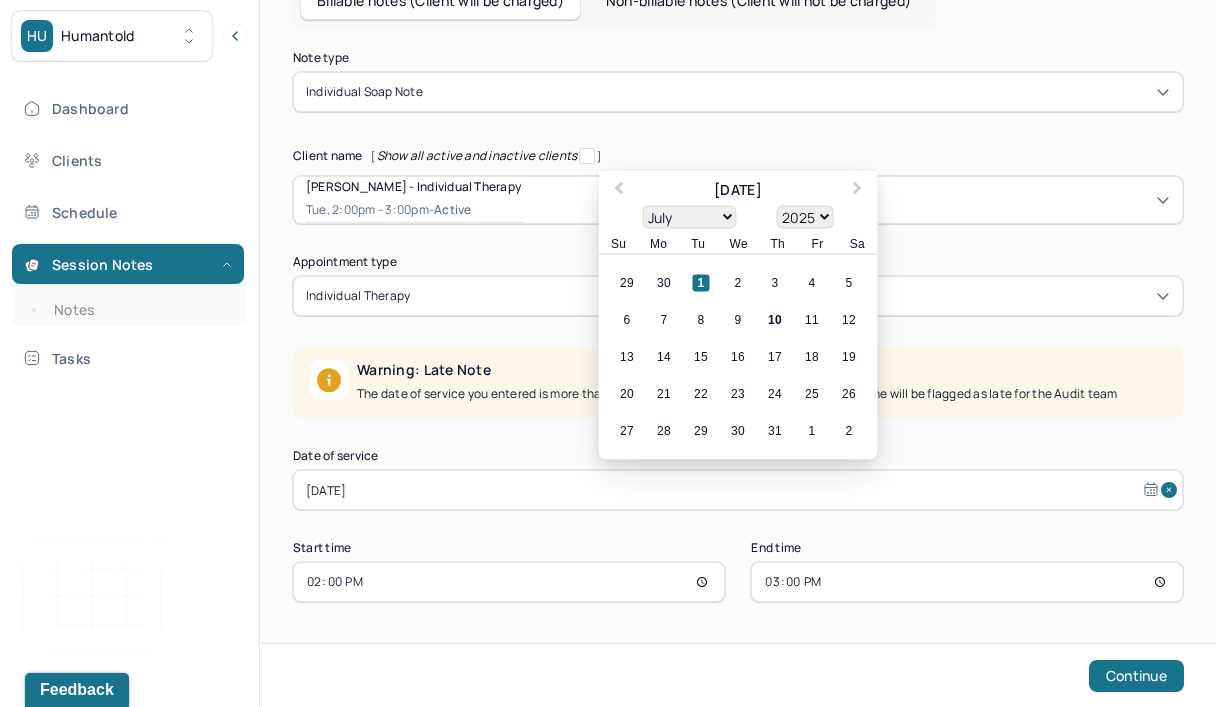 click on "10" at bounding box center (775, 320) 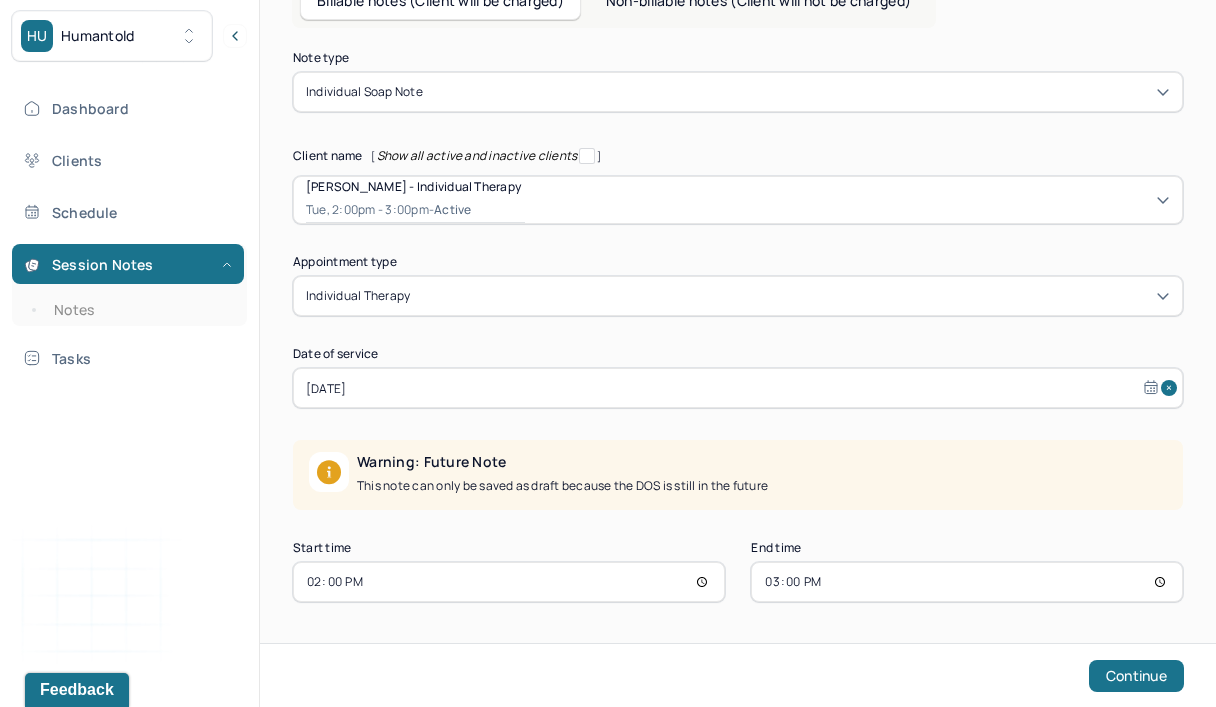 click on "14:00" at bounding box center [509, 582] 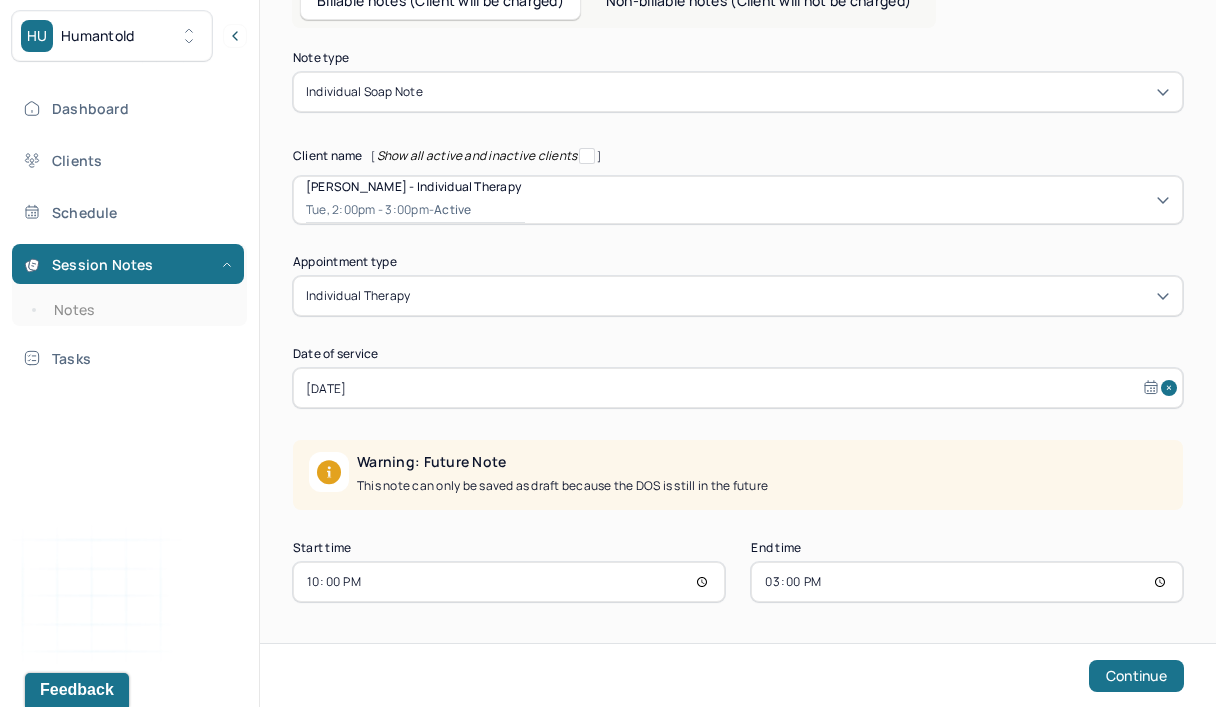 click on "22:00" at bounding box center (509, 582) 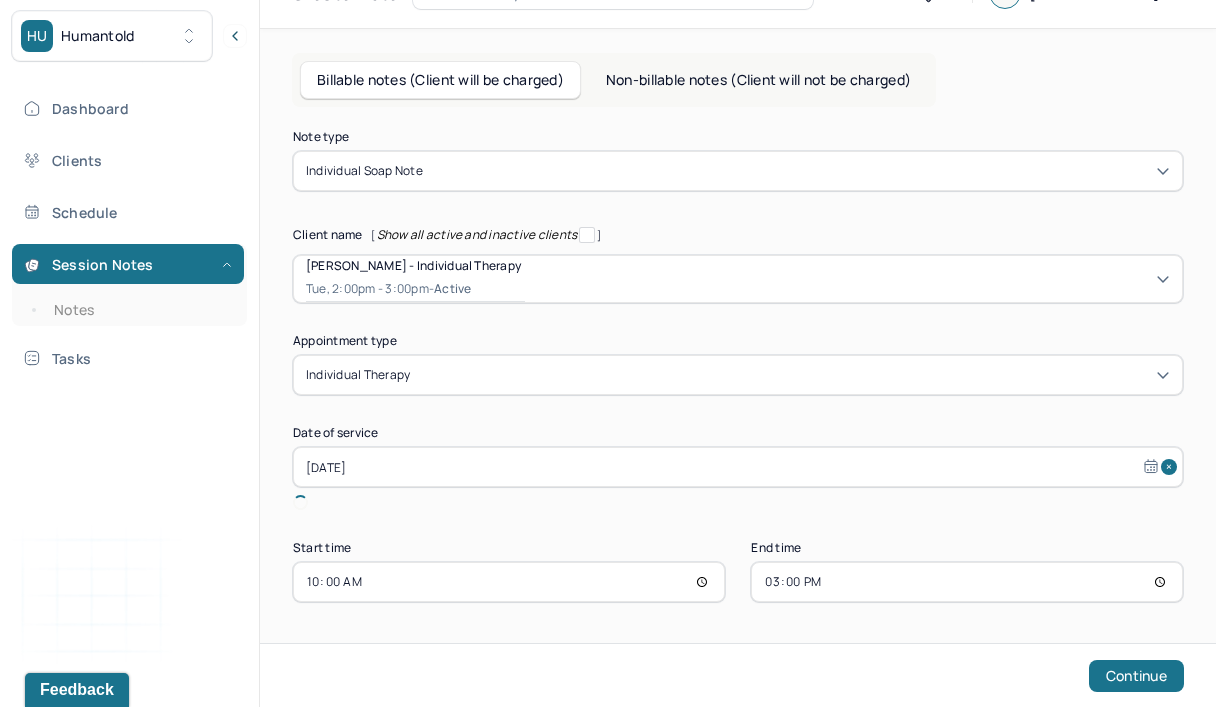 scroll, scrollTop: 20, scrollLeft: 0, axis: vertical 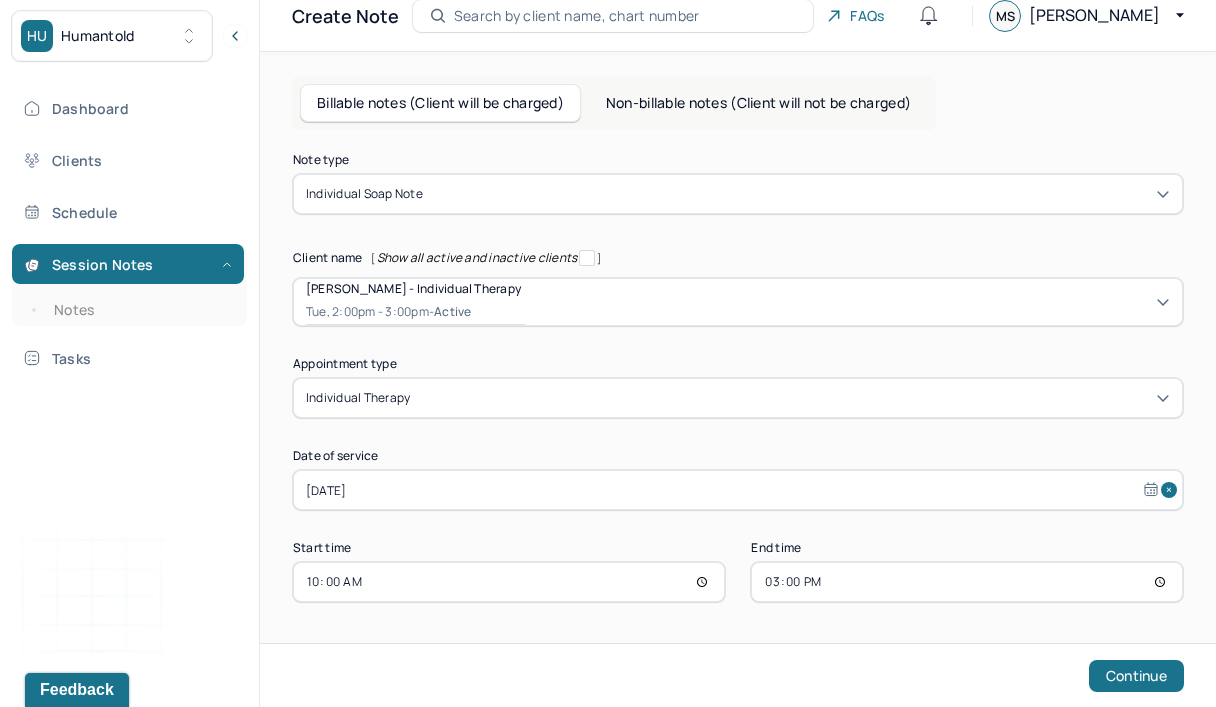 click on "15:00" at bounding box center [967, 582] 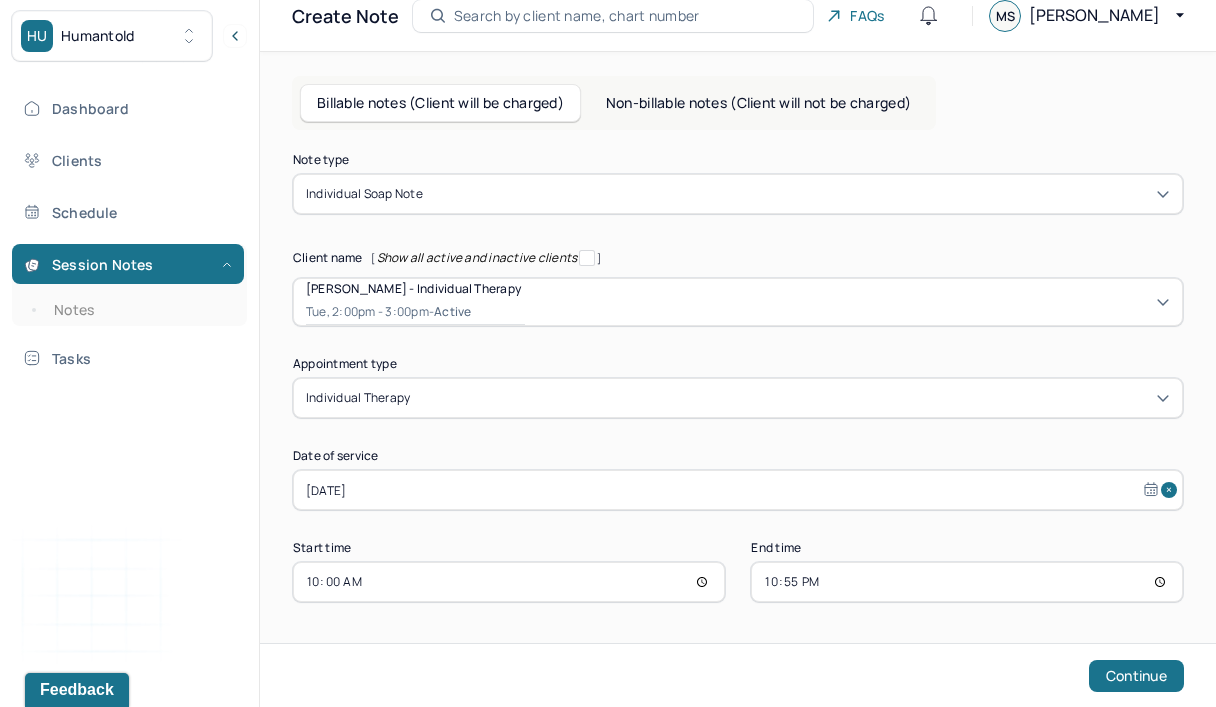 type on "10:55" 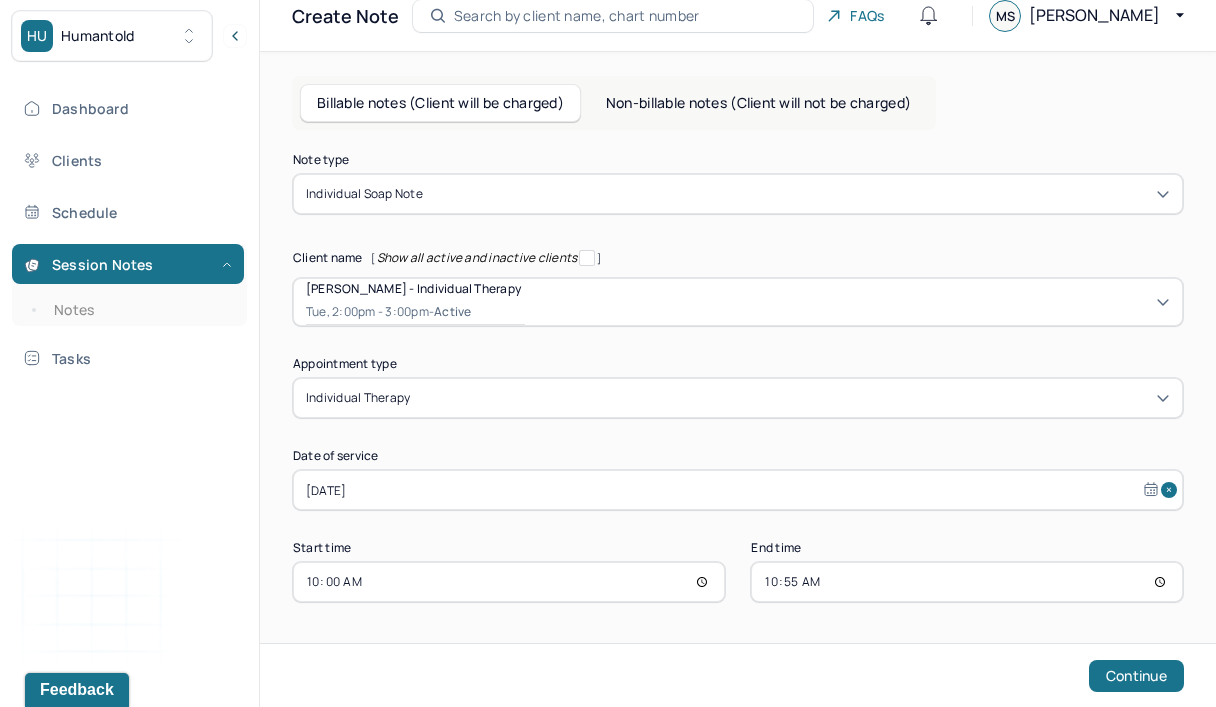 click on "Continue" at bounding box center (1136, 676) 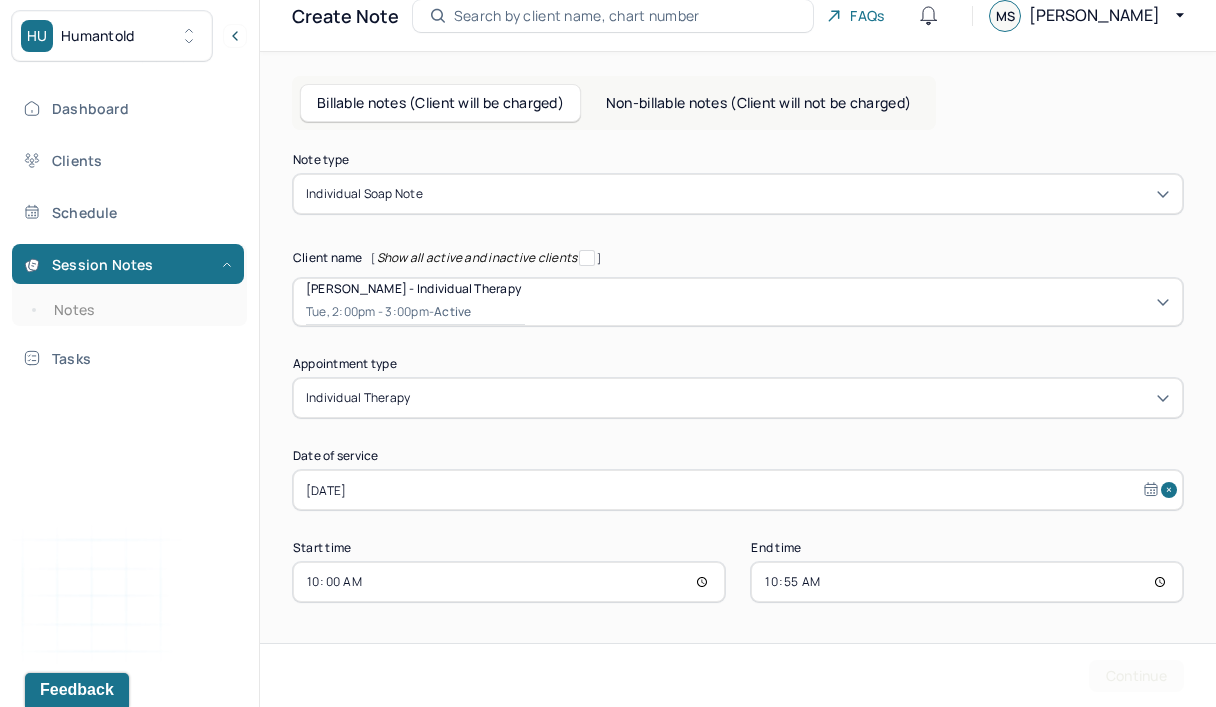 scroll, scrollTop: 0, scrollLeft: 0, axis: both 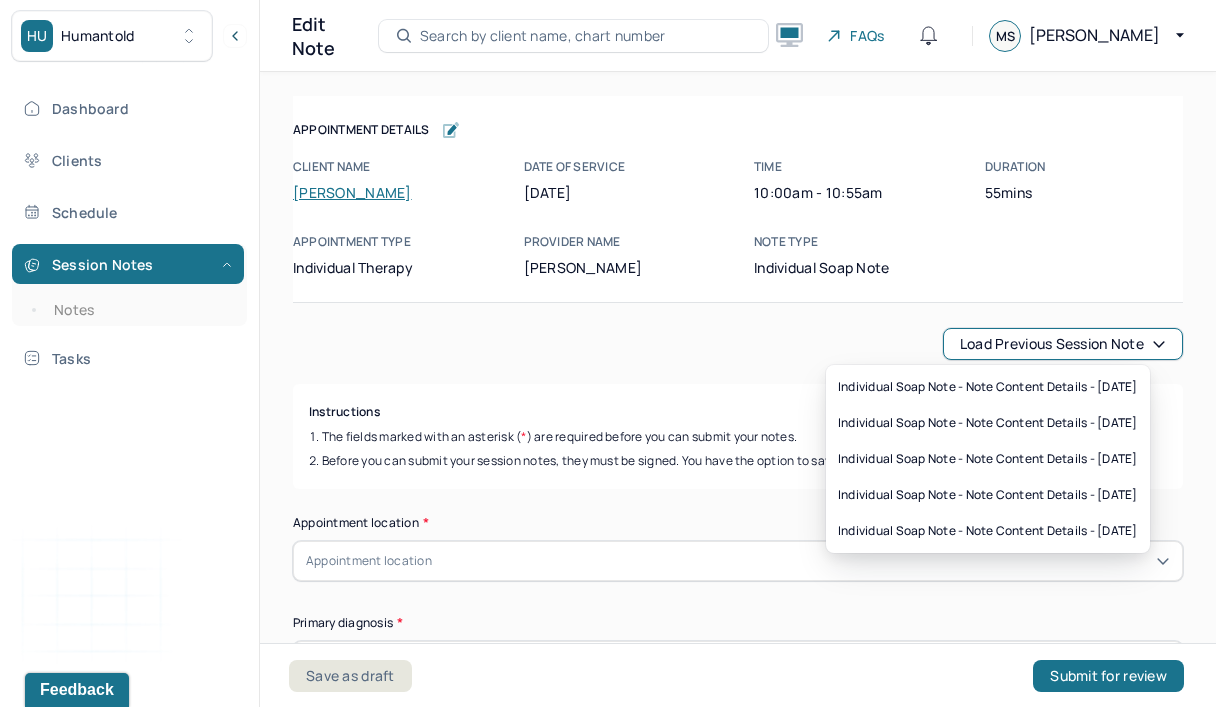 click on "Load previous session note" at bounding box center (1063, 344) 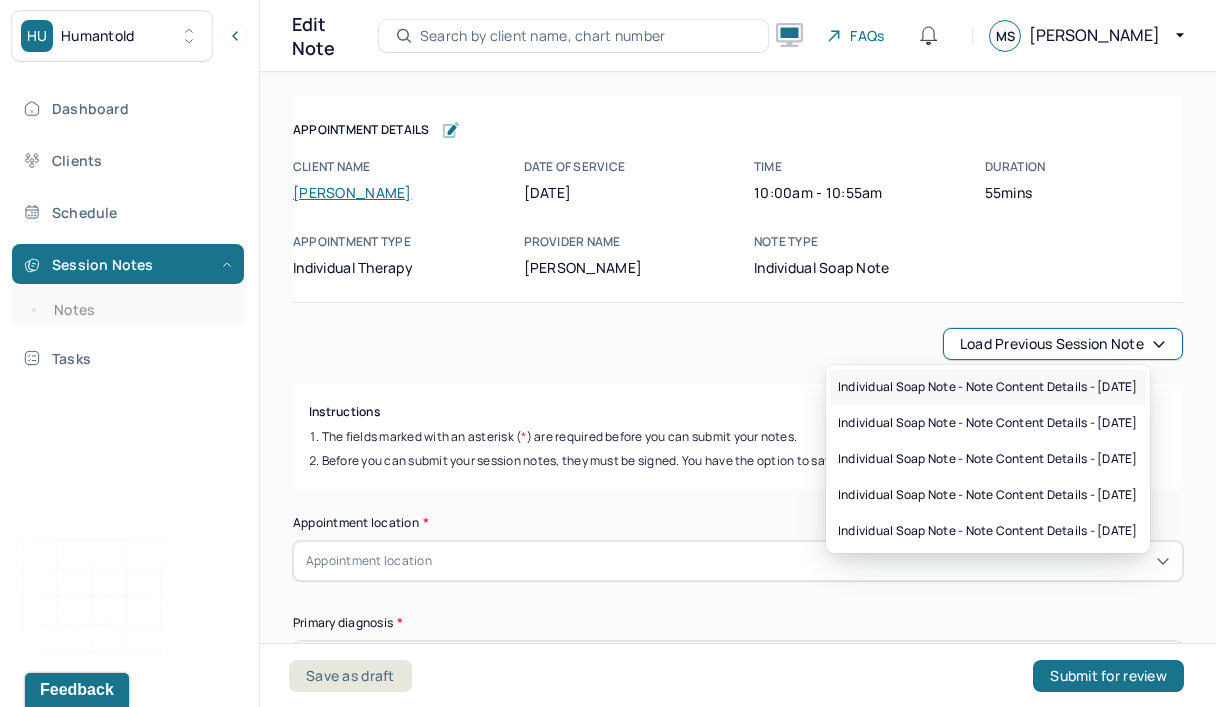 click on "Individual soap note   - Note content Details -   [DATE]" at bounding box center (988, 387) 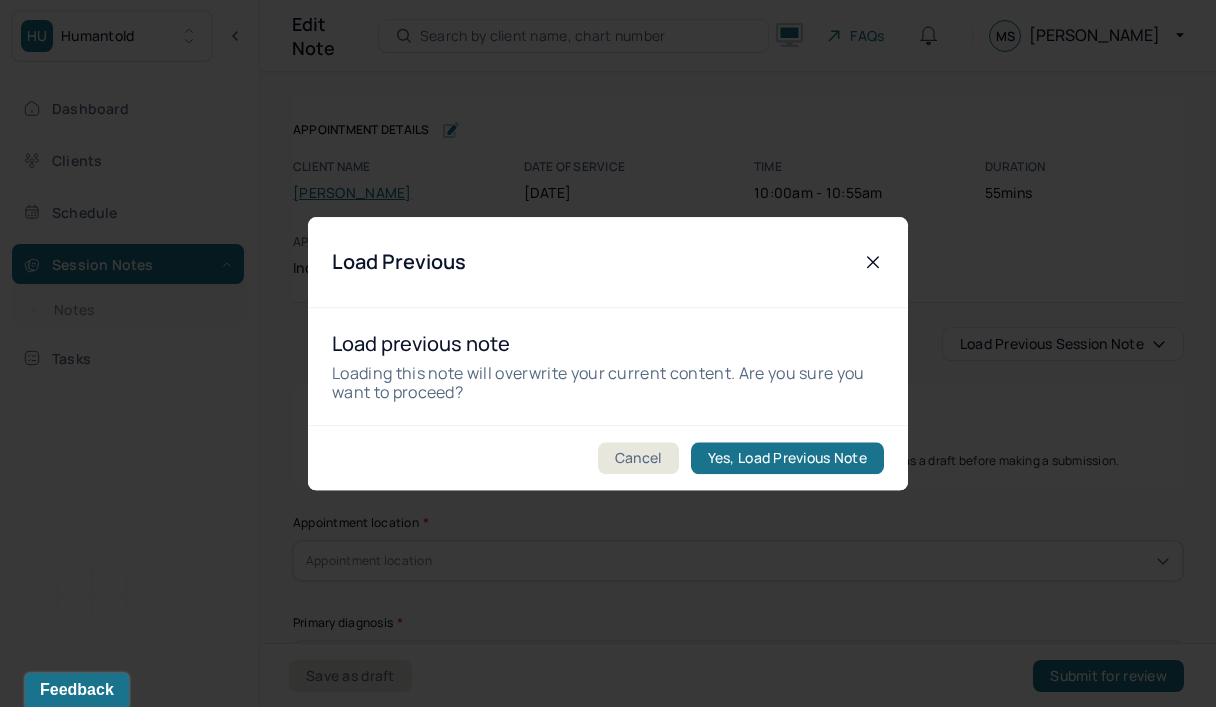click on "Yes, Load Previous Note" at bounding box center [787, 458] 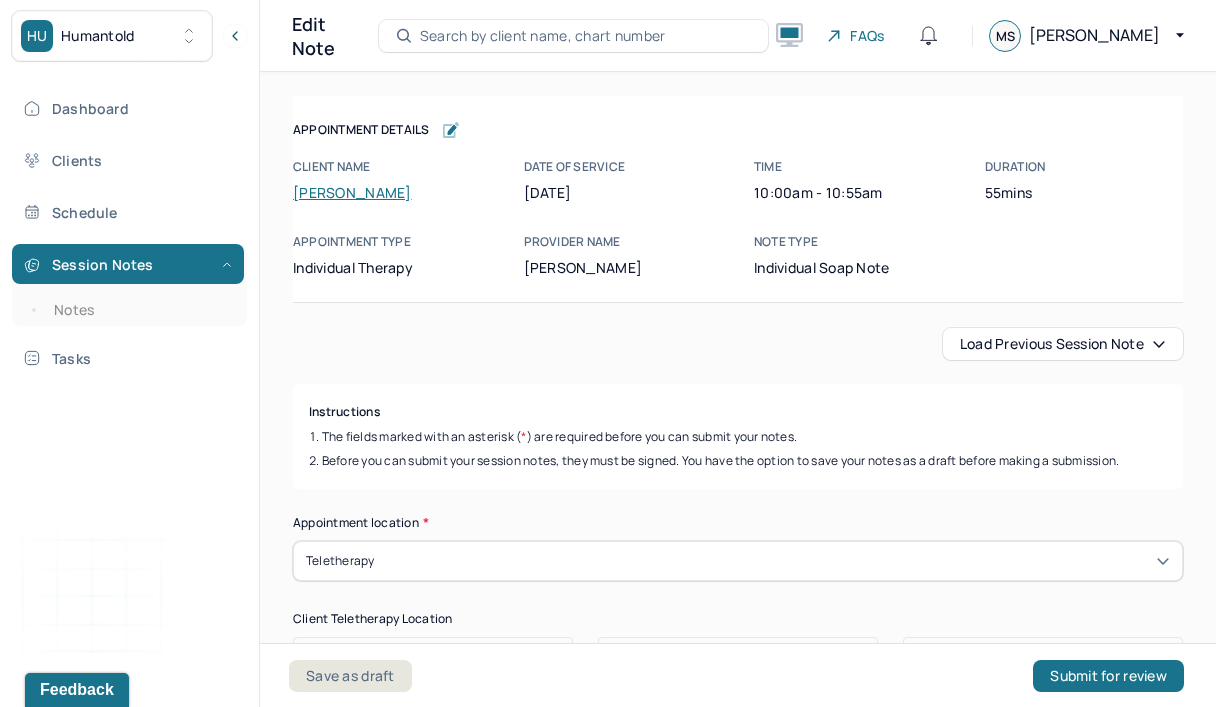 click on "Save as draft" at bounding box center [350, 676] 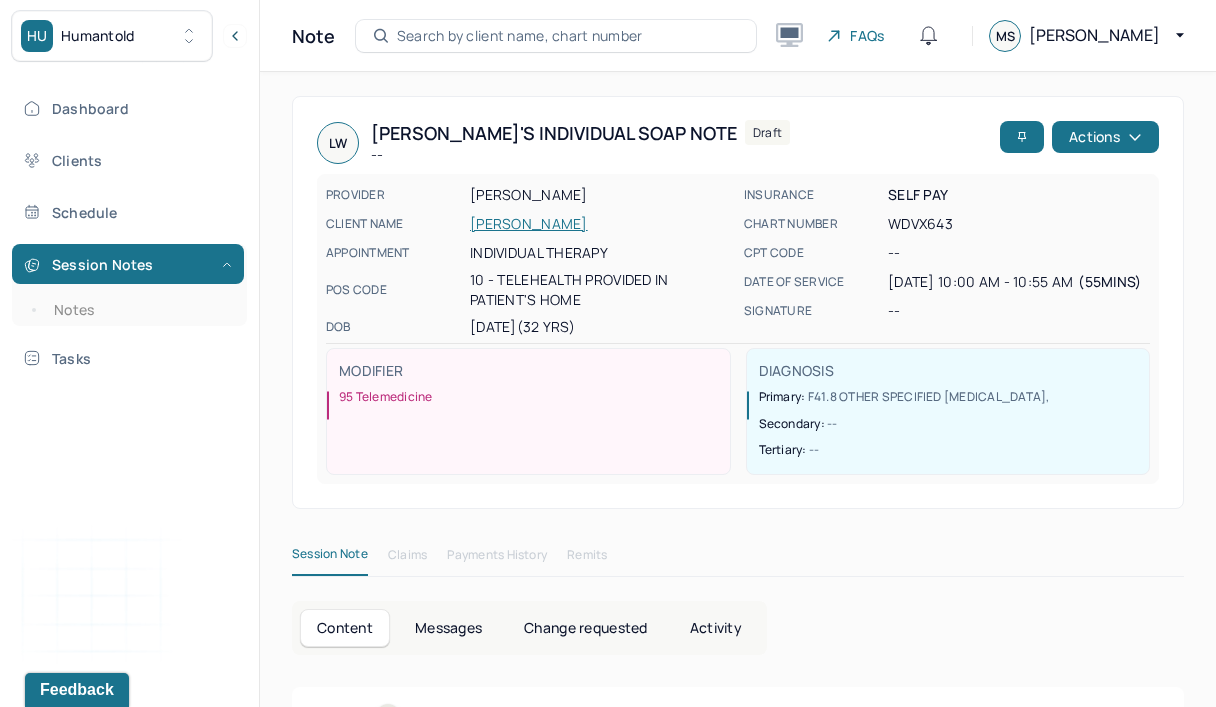 click on "Notes" at bounding box center [139, 310] 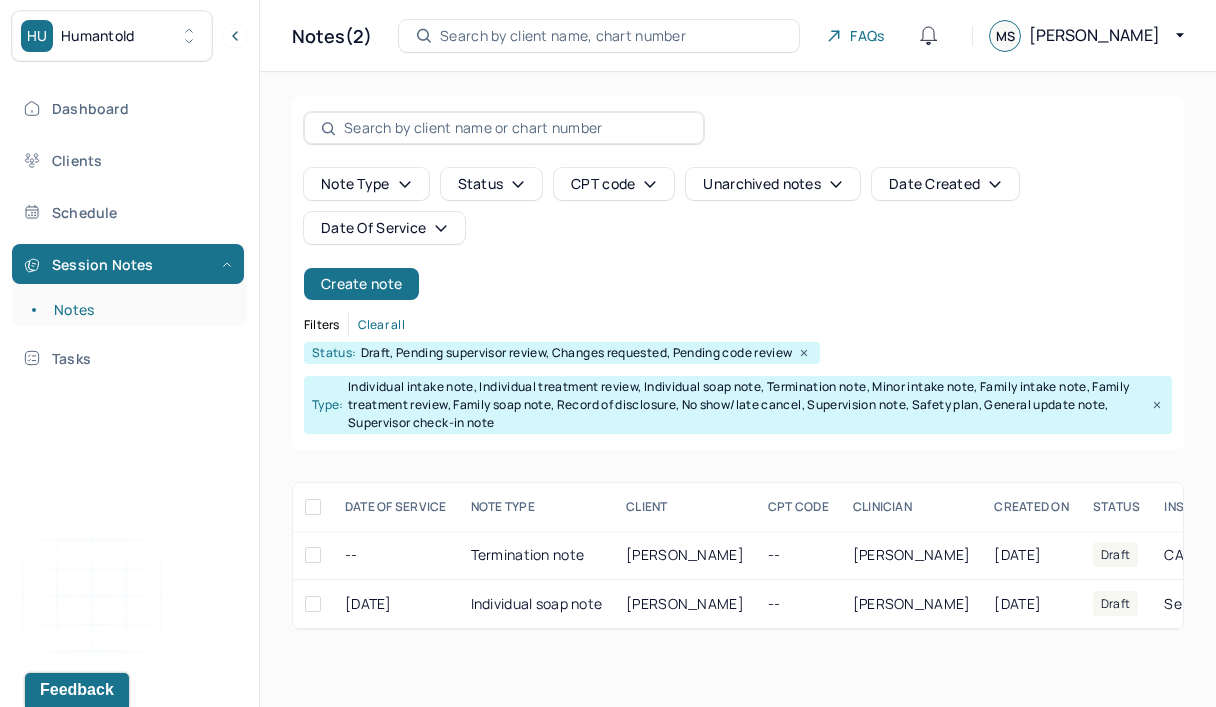 drag, startPoint x: 1063, startPoint y: 344, endPoint x: 527, endPoint y: 29, distance: 621.7081 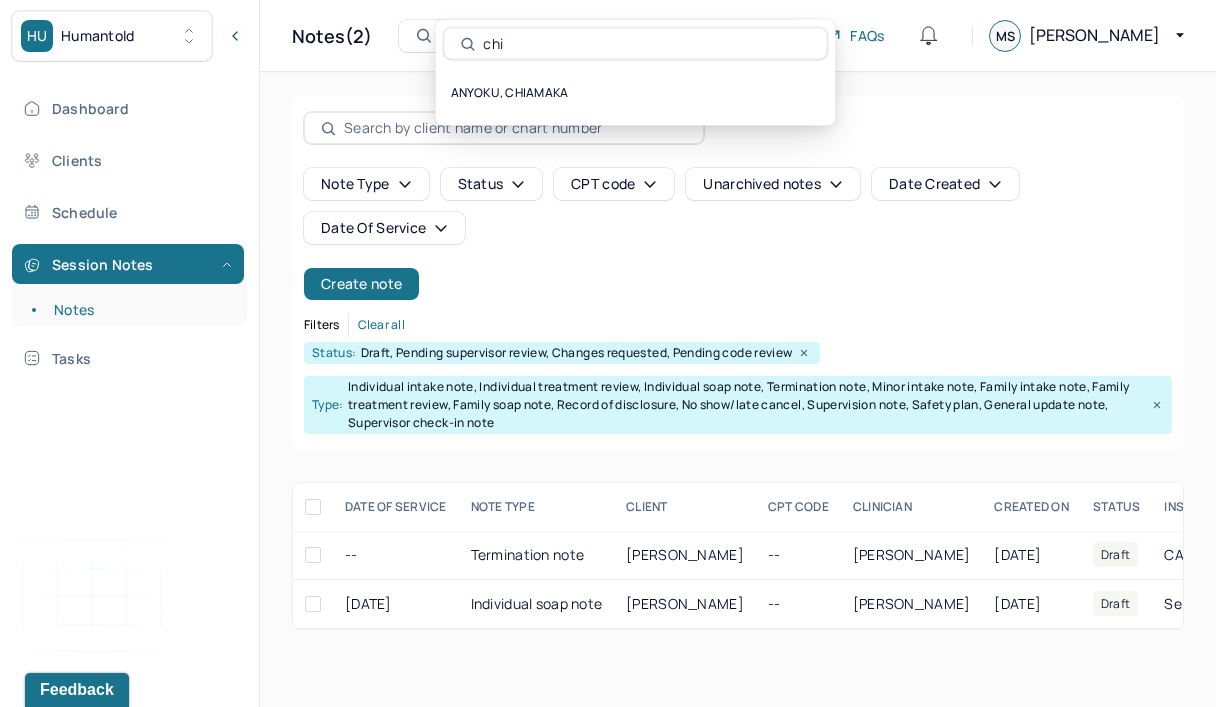 type on "chi" 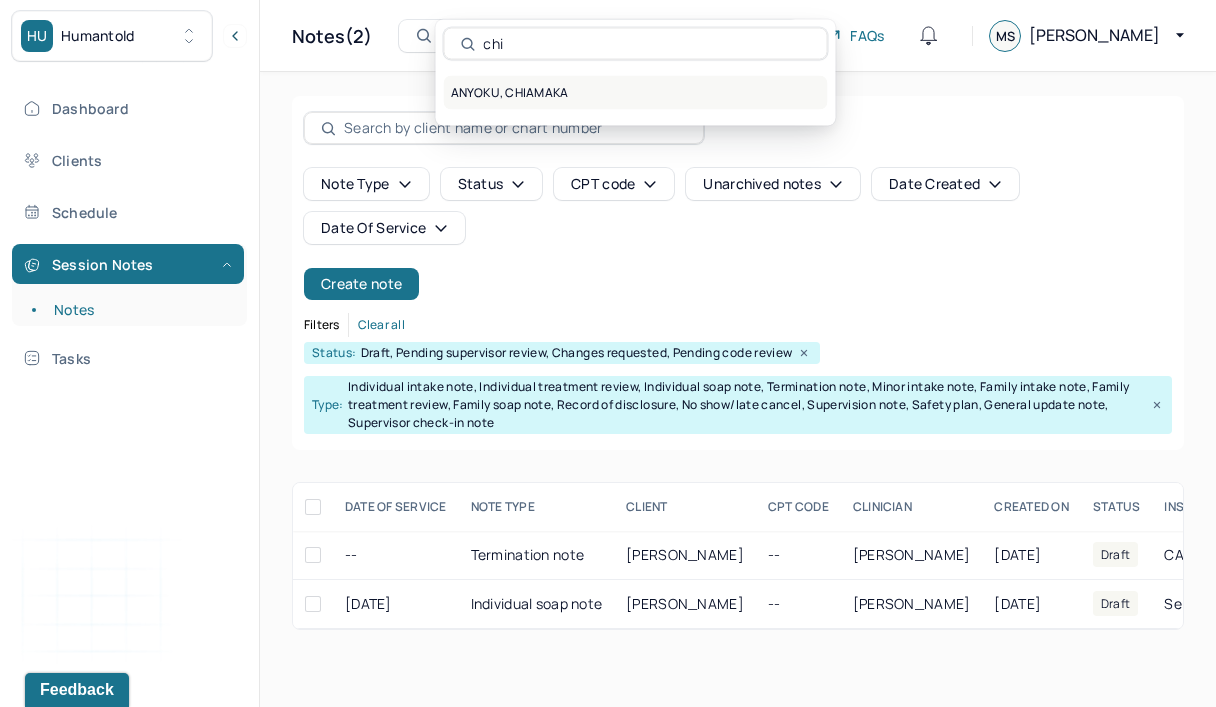 drag, startPoint x: 527, startPoint y: 29, endPoint x: 497, endPoint y: 90, distance: 67.977936 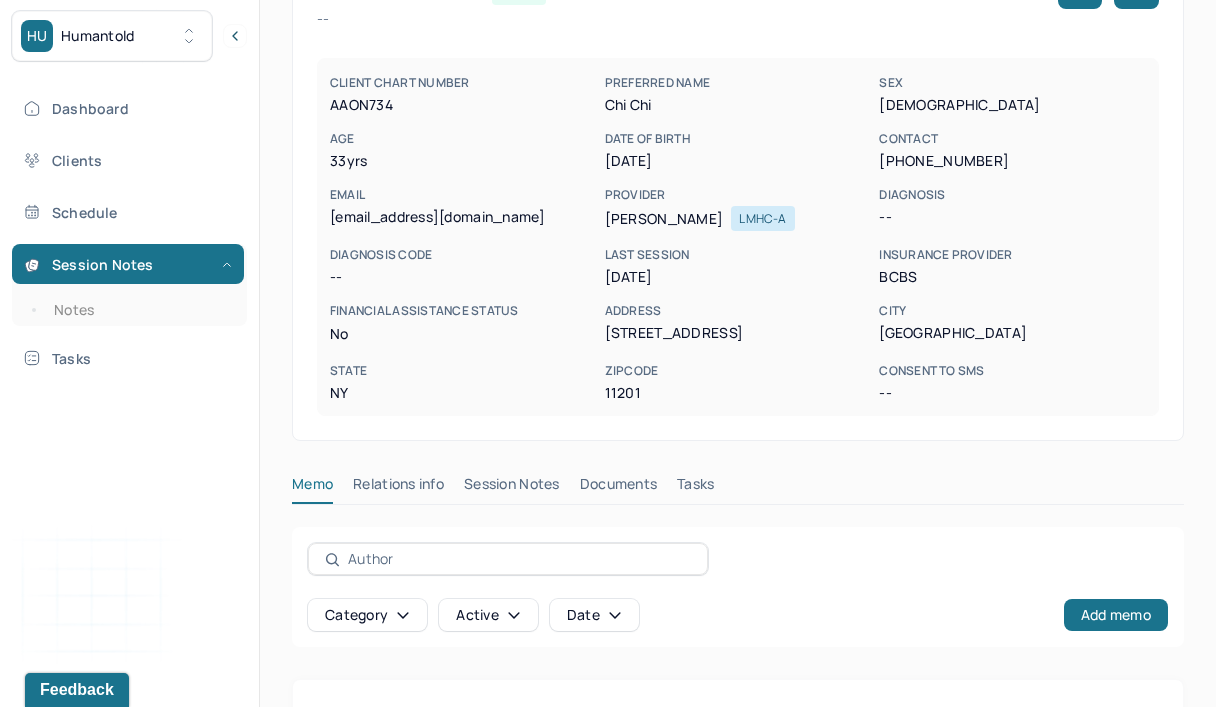 scroll, scrollTop: 233, scrollLeft: 0, axis: vertical 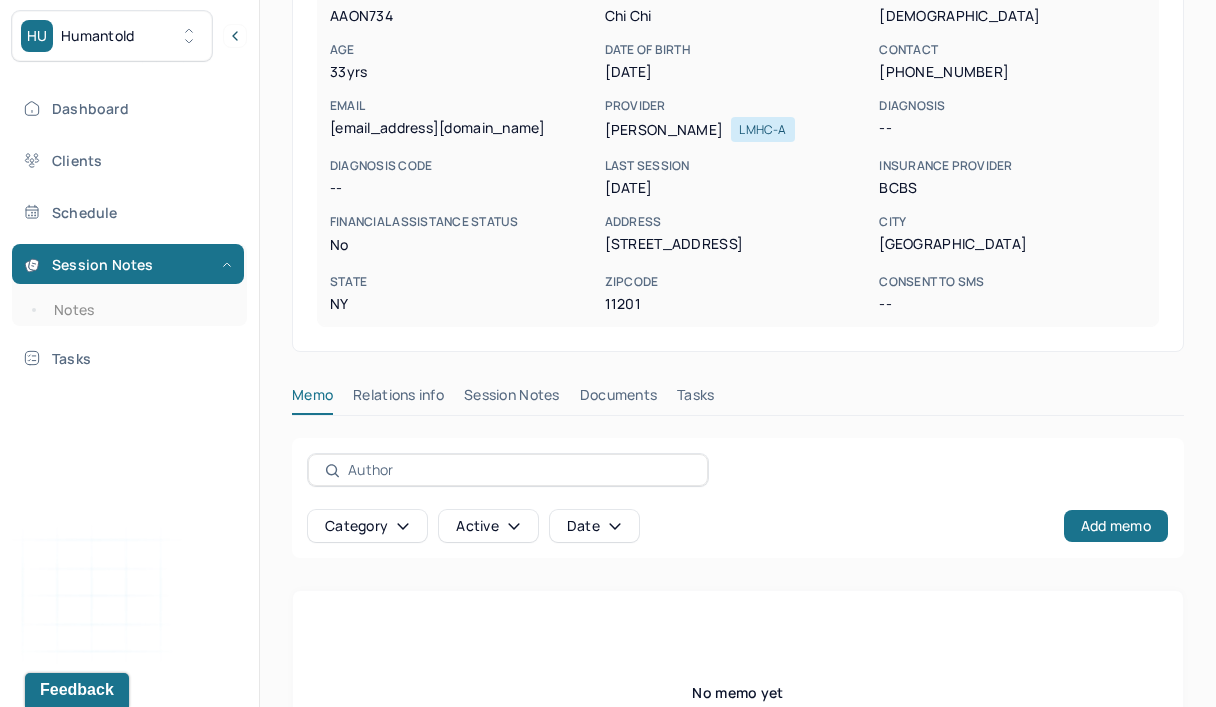 click on "Session Notes" at bounding box center (512, 399) 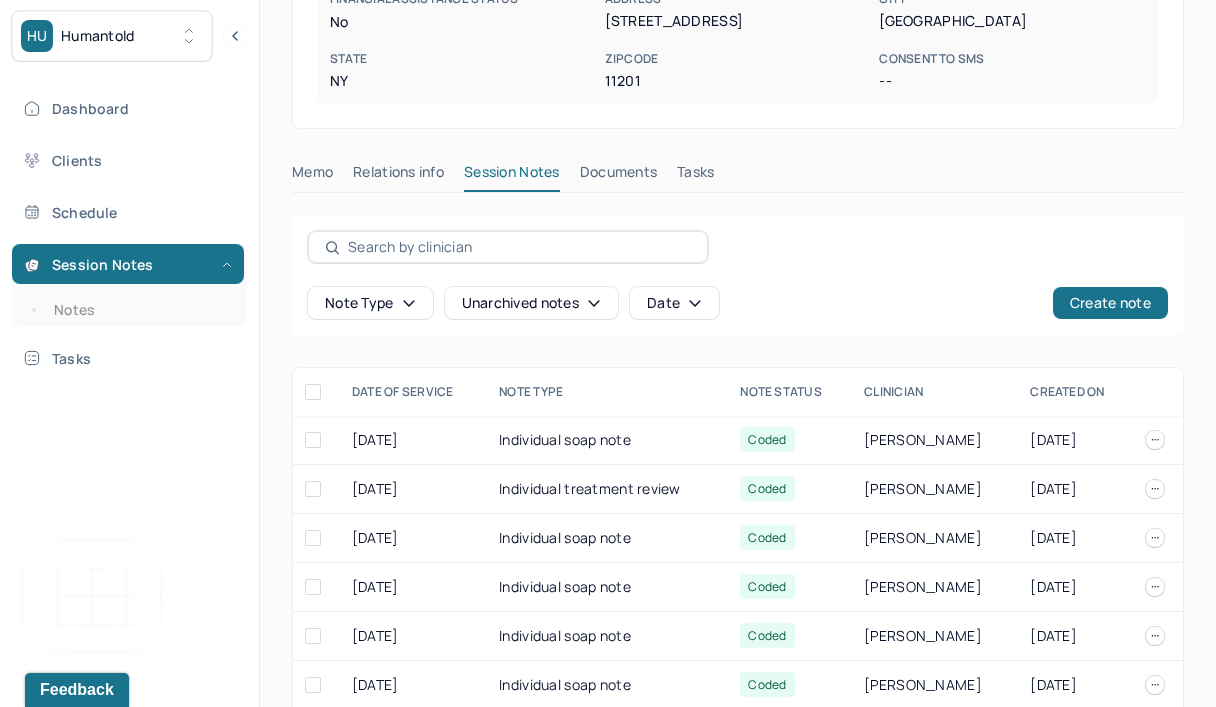 scroll, scrollTop: 481, scrollLeft: 0, axis: vertical 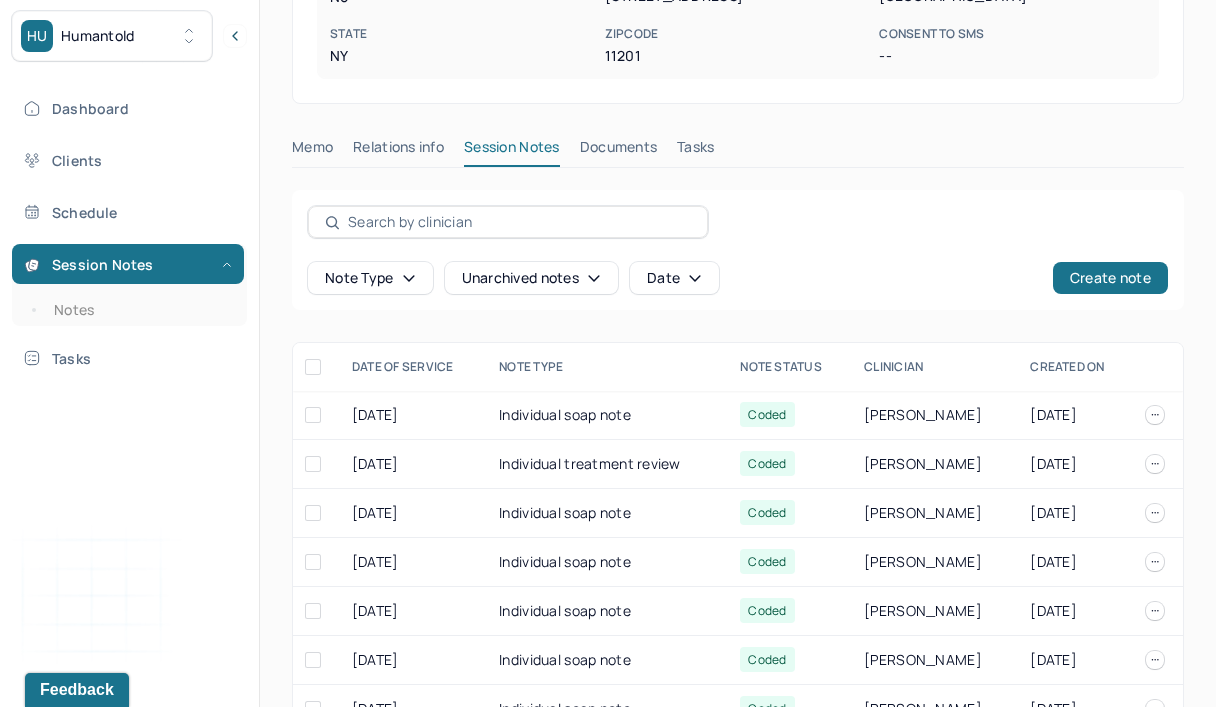click on "Individual soap note" at bounding box center (607, 415) 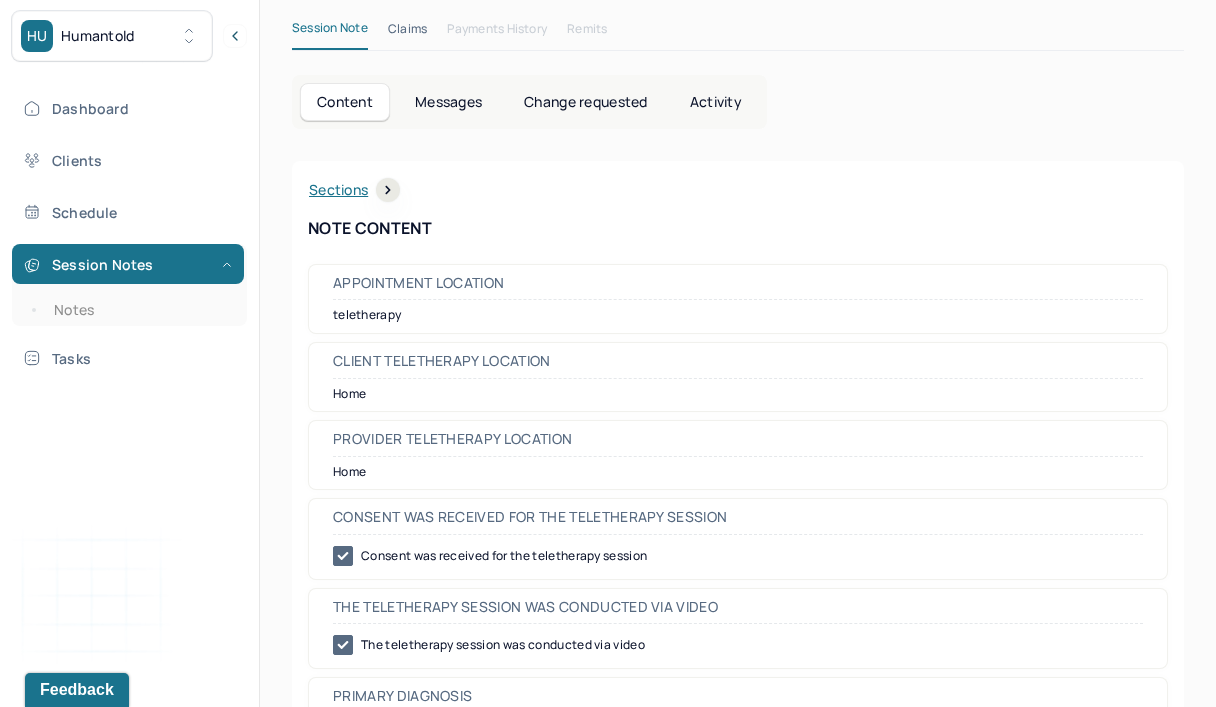 scroll, scrollTop: 110, scrollLeft: 0, axis: vertical 